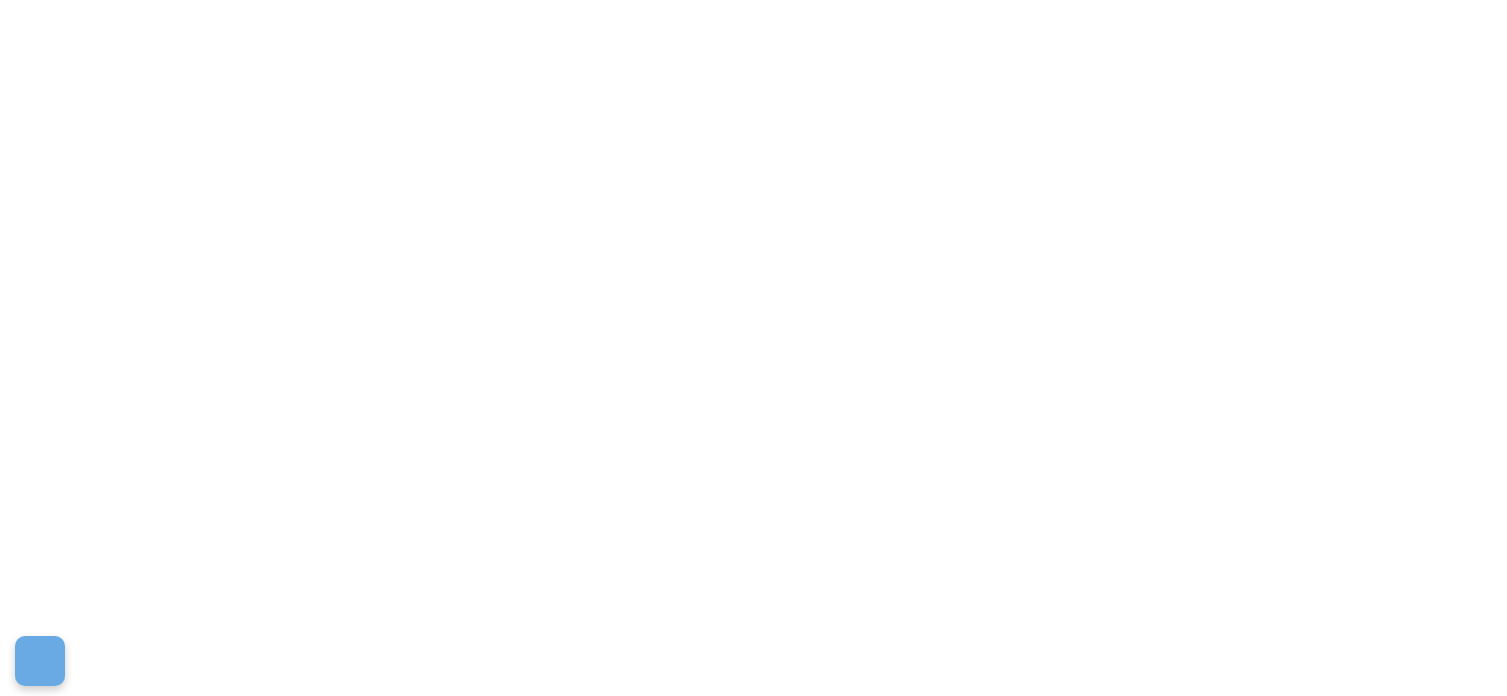 scroll, scrollTop: 0, scrollLeft: 0, axis: both 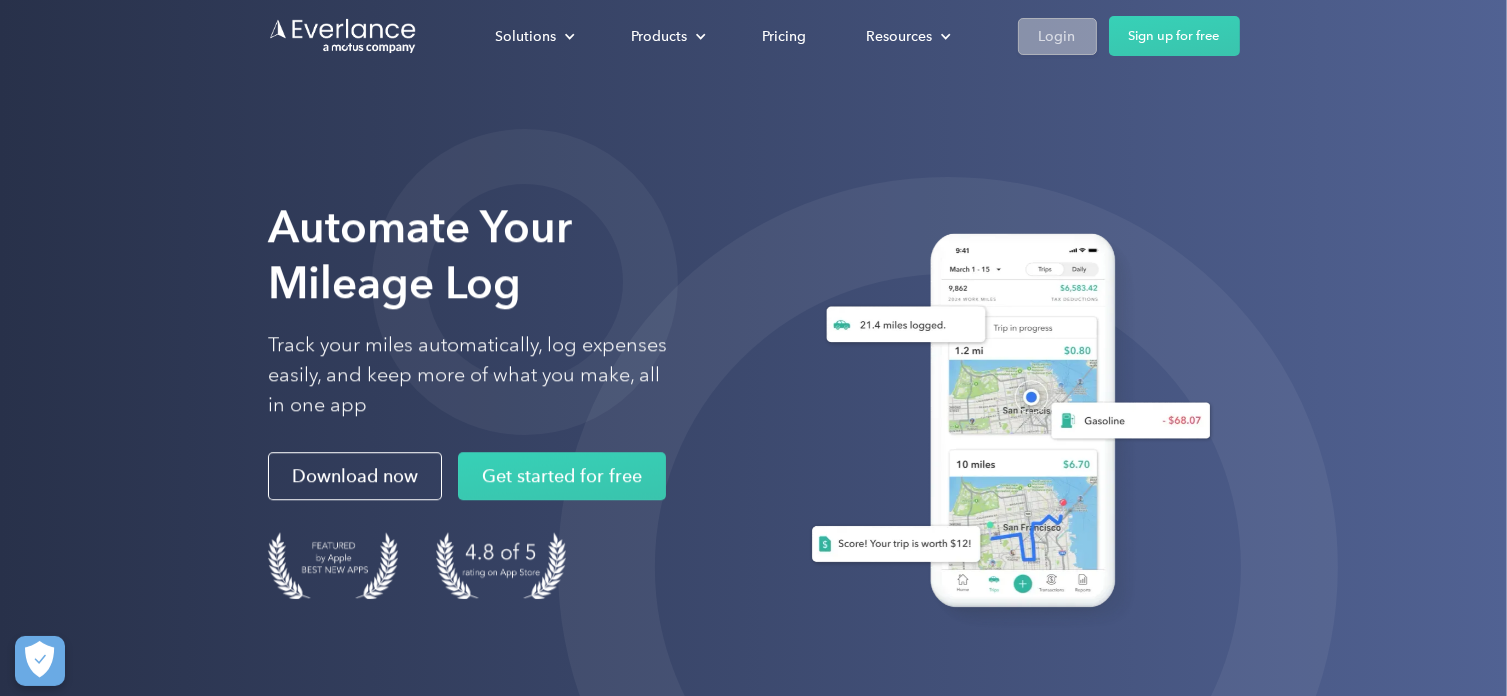 click on "Login" at bounding box center (1057, 36) 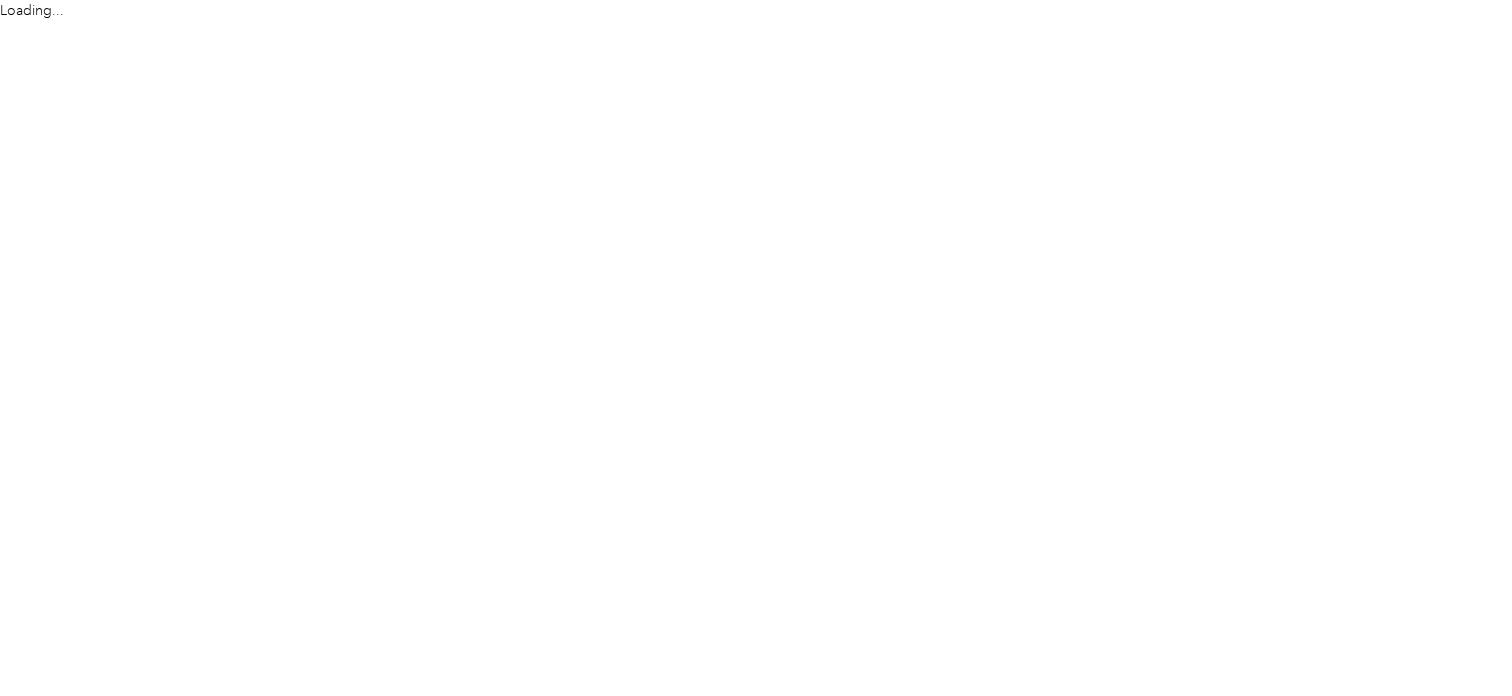 scroll, scrollTop: 0, scrollLeft: 0, axis: both 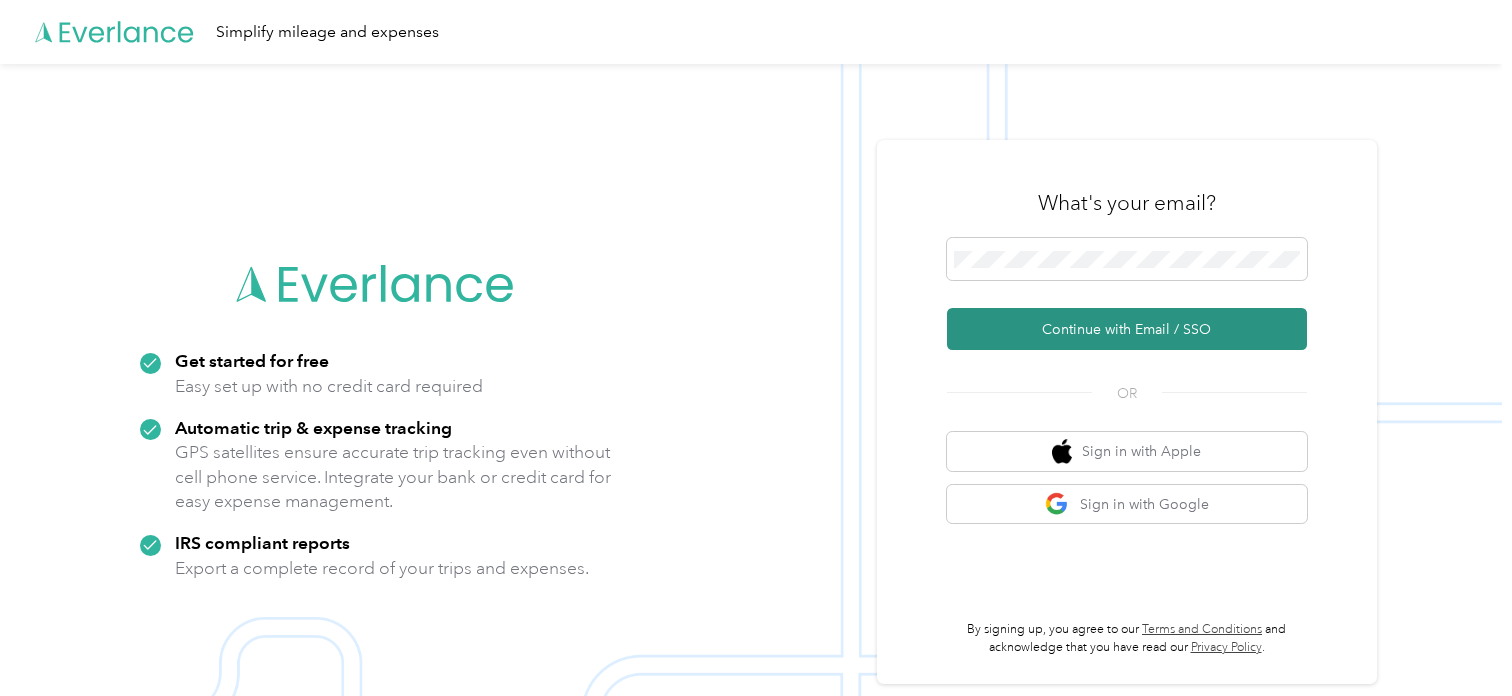 click on "Continue with Email / SSO" at bounding box center (1127, 329) 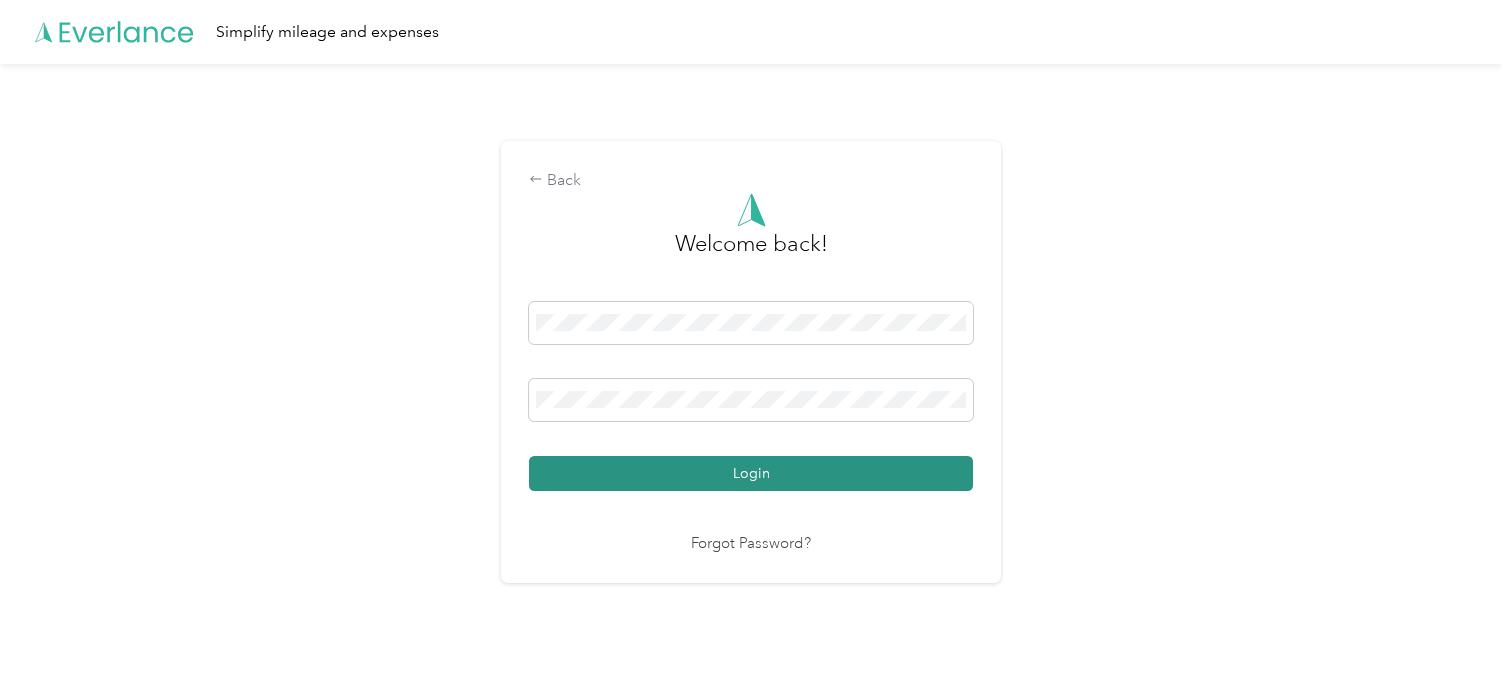 click on "Login" at bounding box center (751, 473) 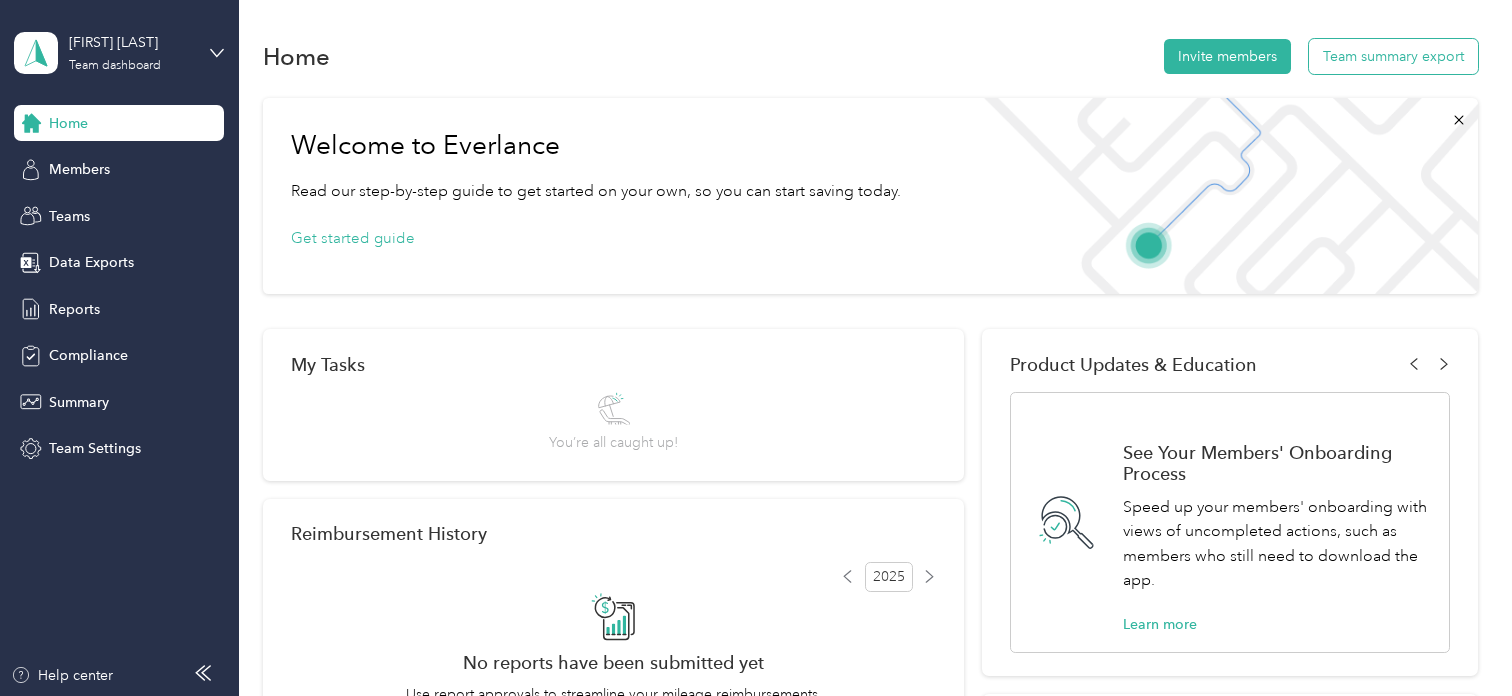 click on "Team summary export" at bounding box center [1393, 56] 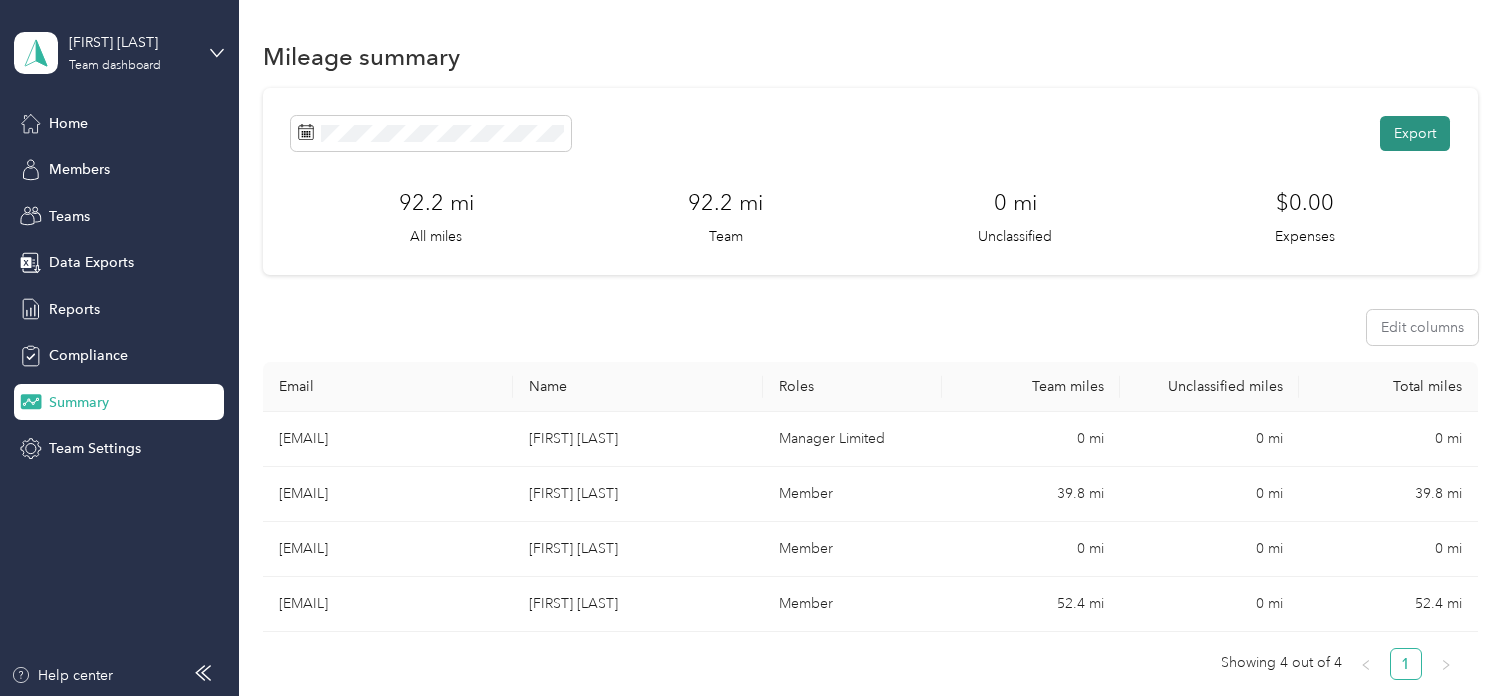 click on "Export" at bounding box center (1415, 133) 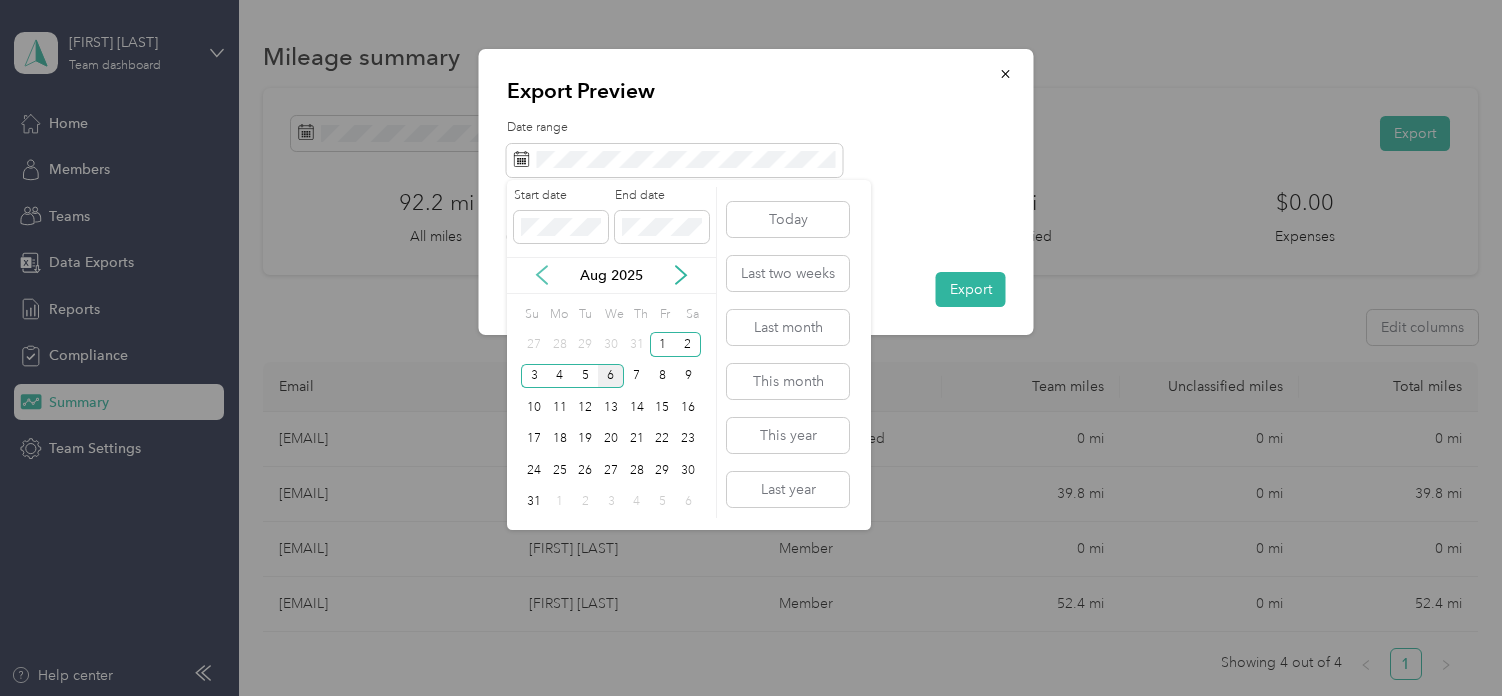 click 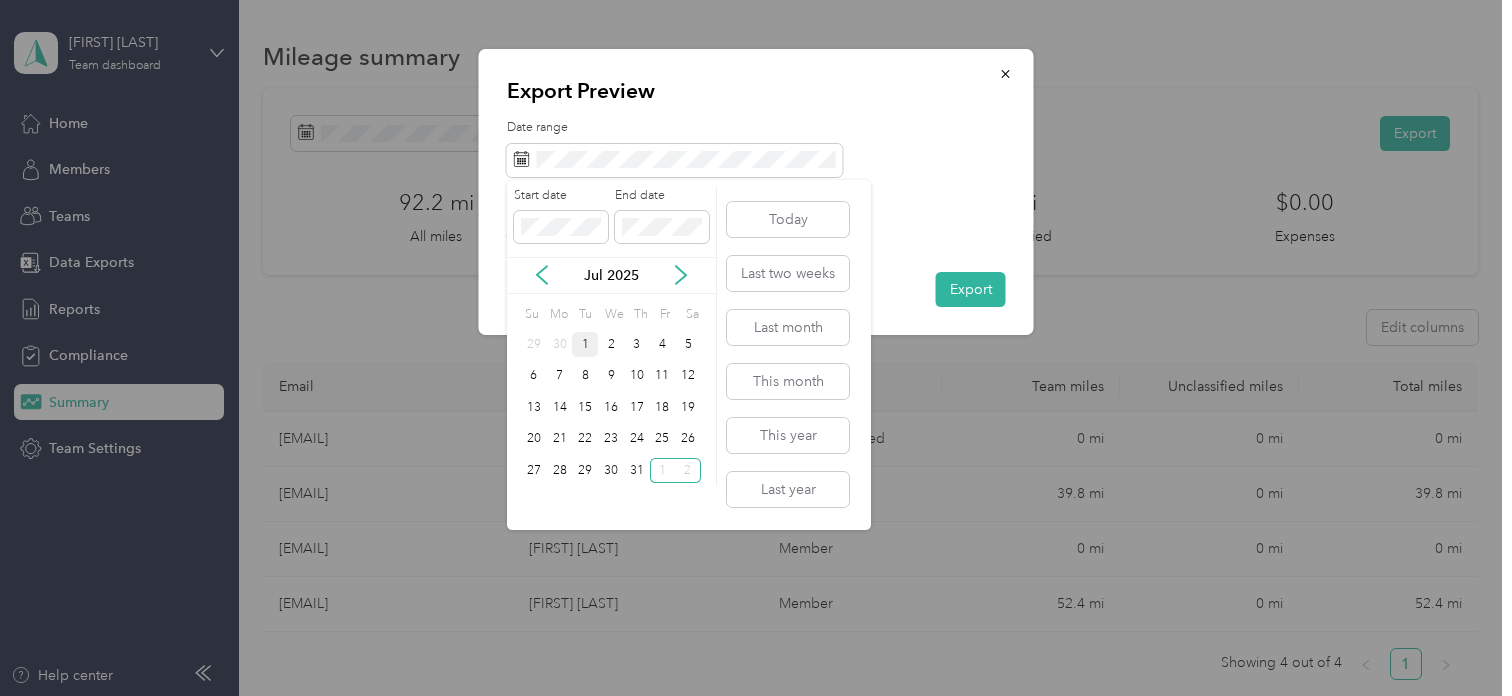 click on "1" at bounding box center [585, 344] 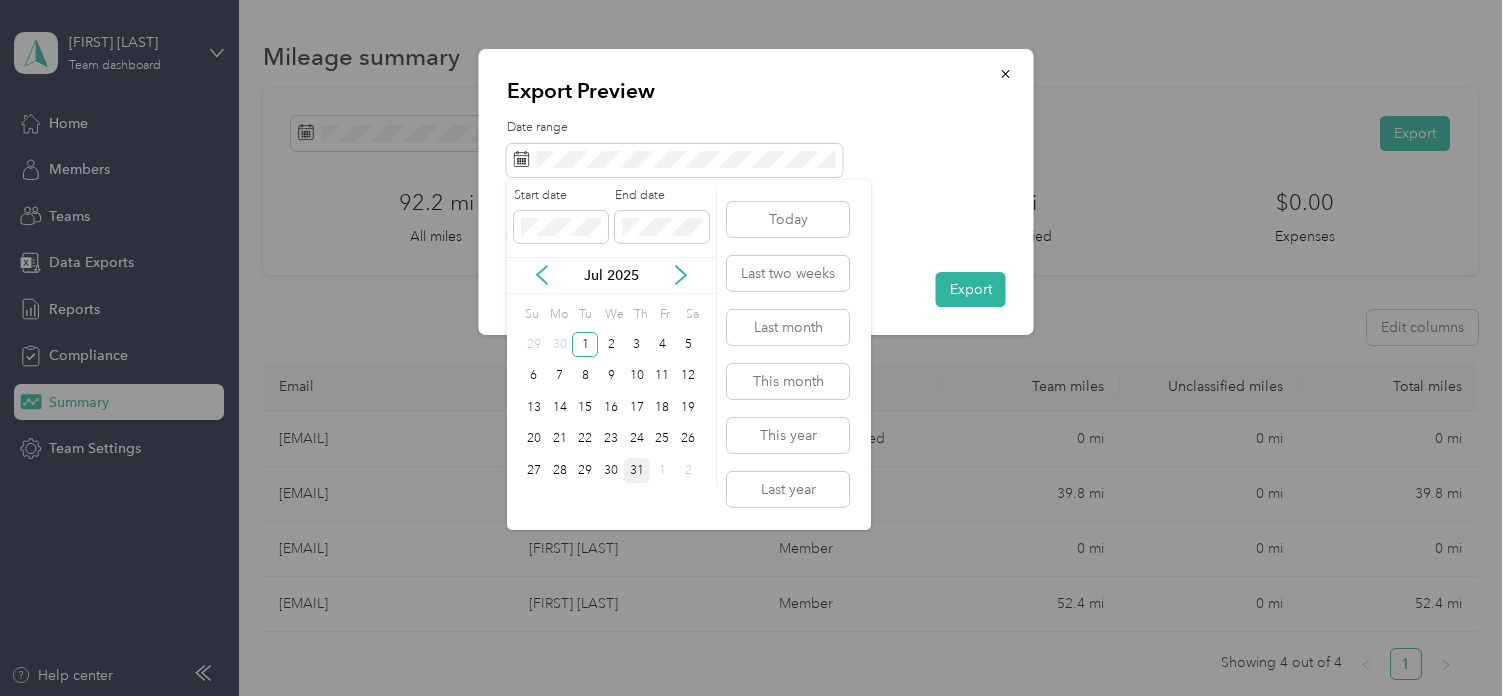 click on "31" at bounding box center [637, 470] 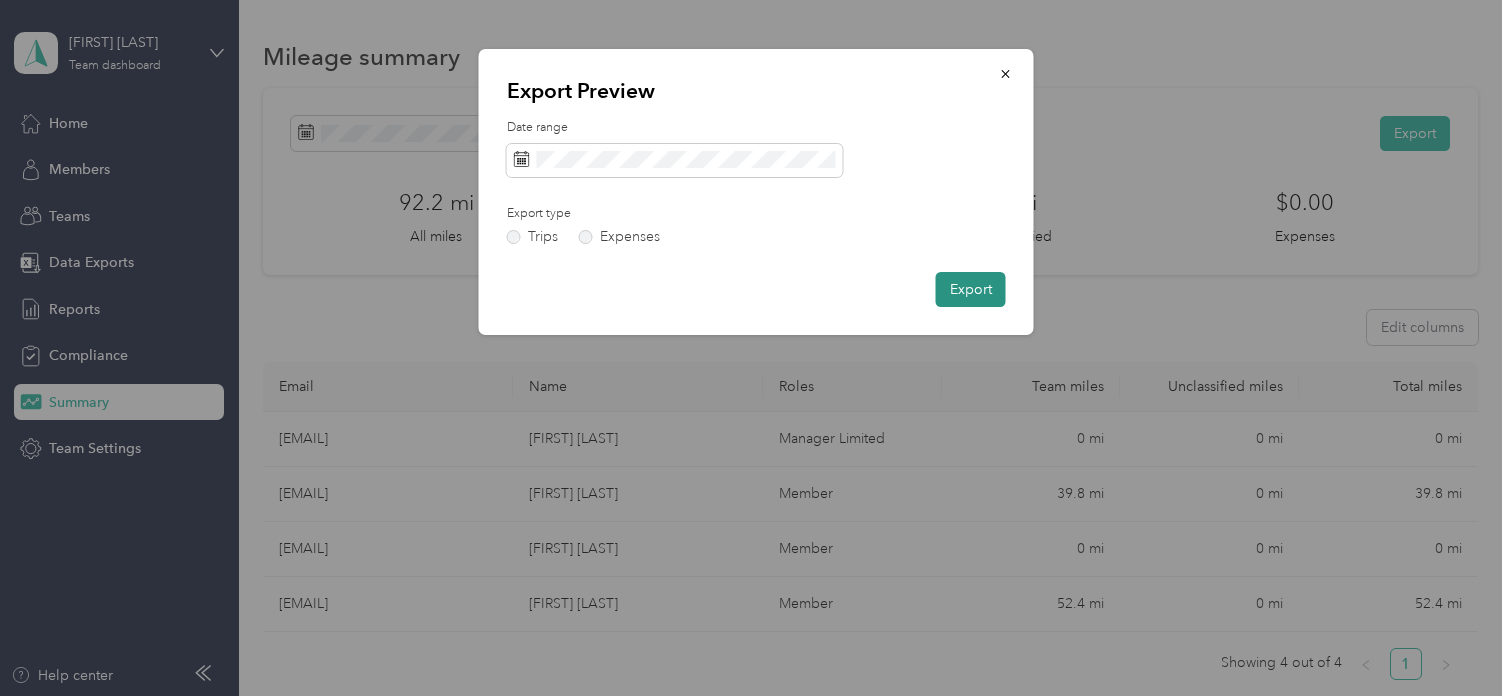 click on "Export" at bounding box center [971, 289] 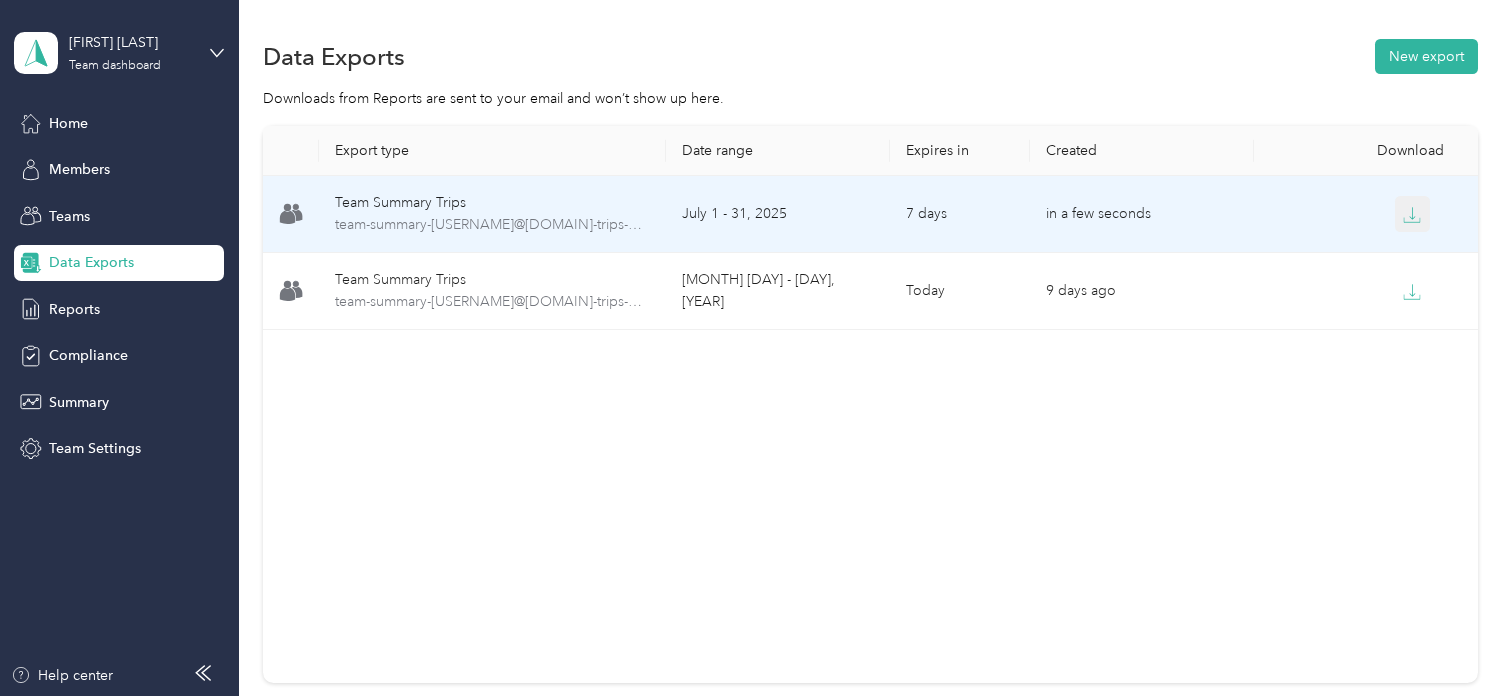 click 